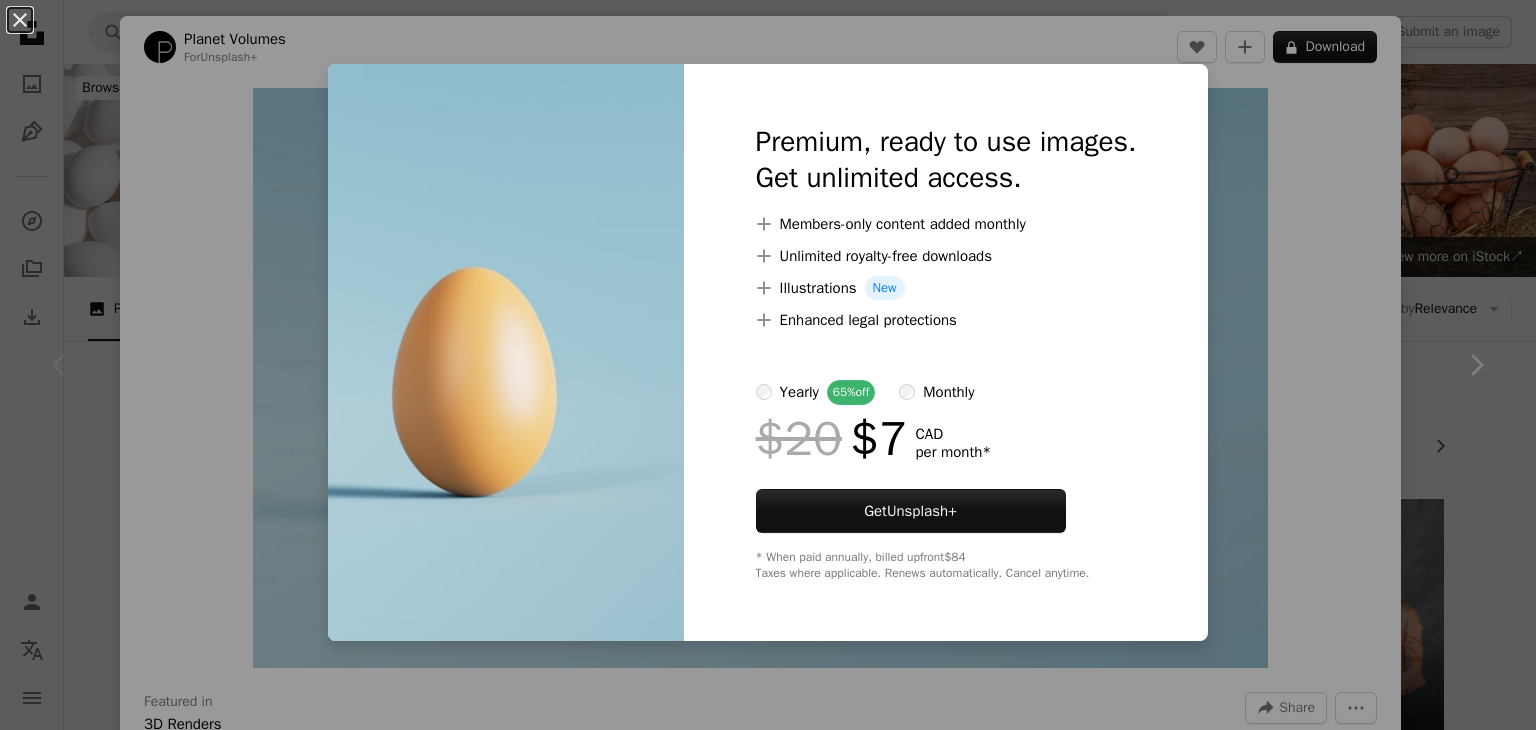 scroll, scrollTop: 500, scrollLeft: 0, axis: vertical 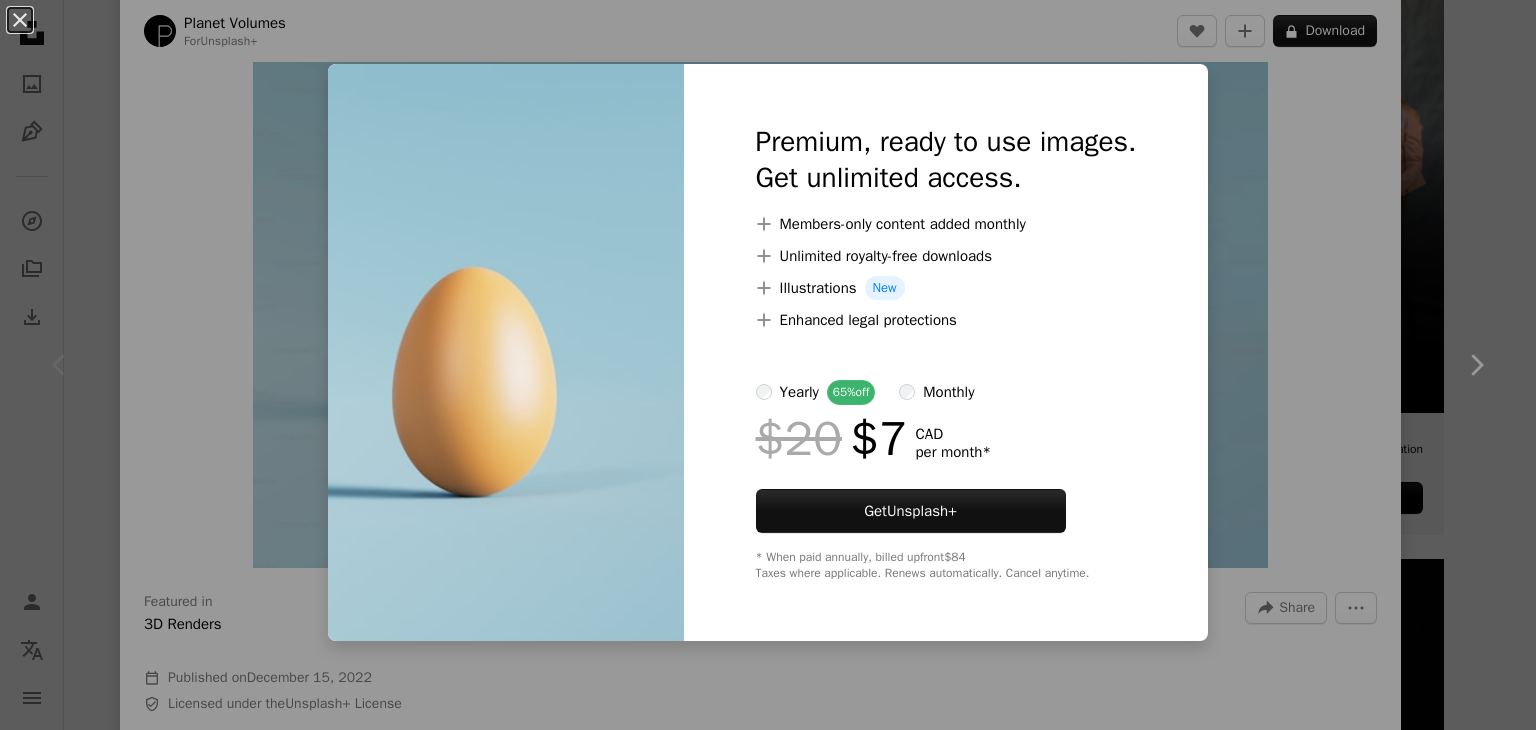 click on "An X shape Premium, ready to use images. Get unlimited access. A plus sign Members-only content added monthly A plus sign Unlimited royalty-free downloads A plus sign Illustrations  New A plus sign Enhanced legal protections yearly 65%  off monthly $20   $7 CAD per month * Get  Unsplash+ * When paid annually, billed upfront  $84 Taxes where applicable. Renews automatically. Cancel anytime." at bounding box center [768, 365] 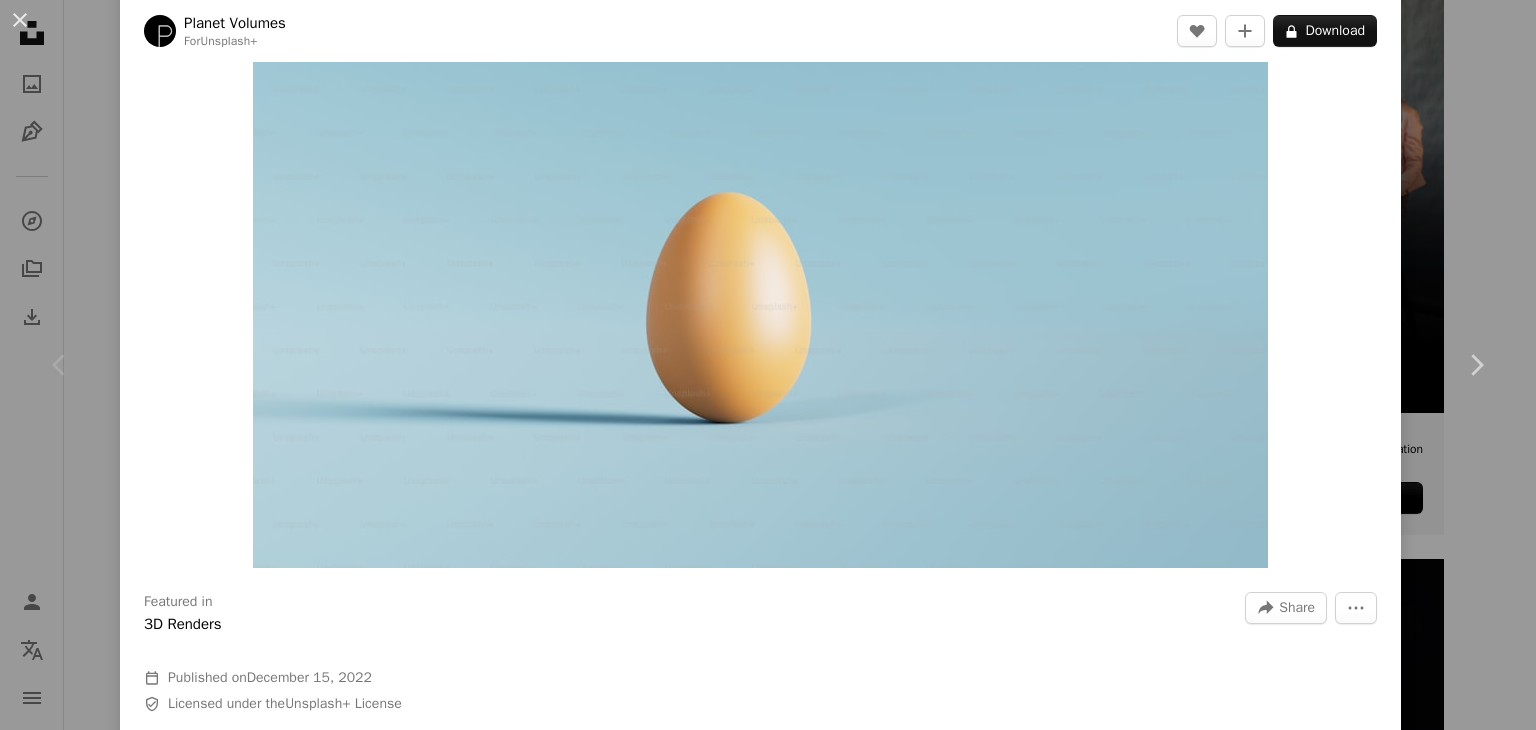 click on "Zoom in" at bounding box center (760, 278) 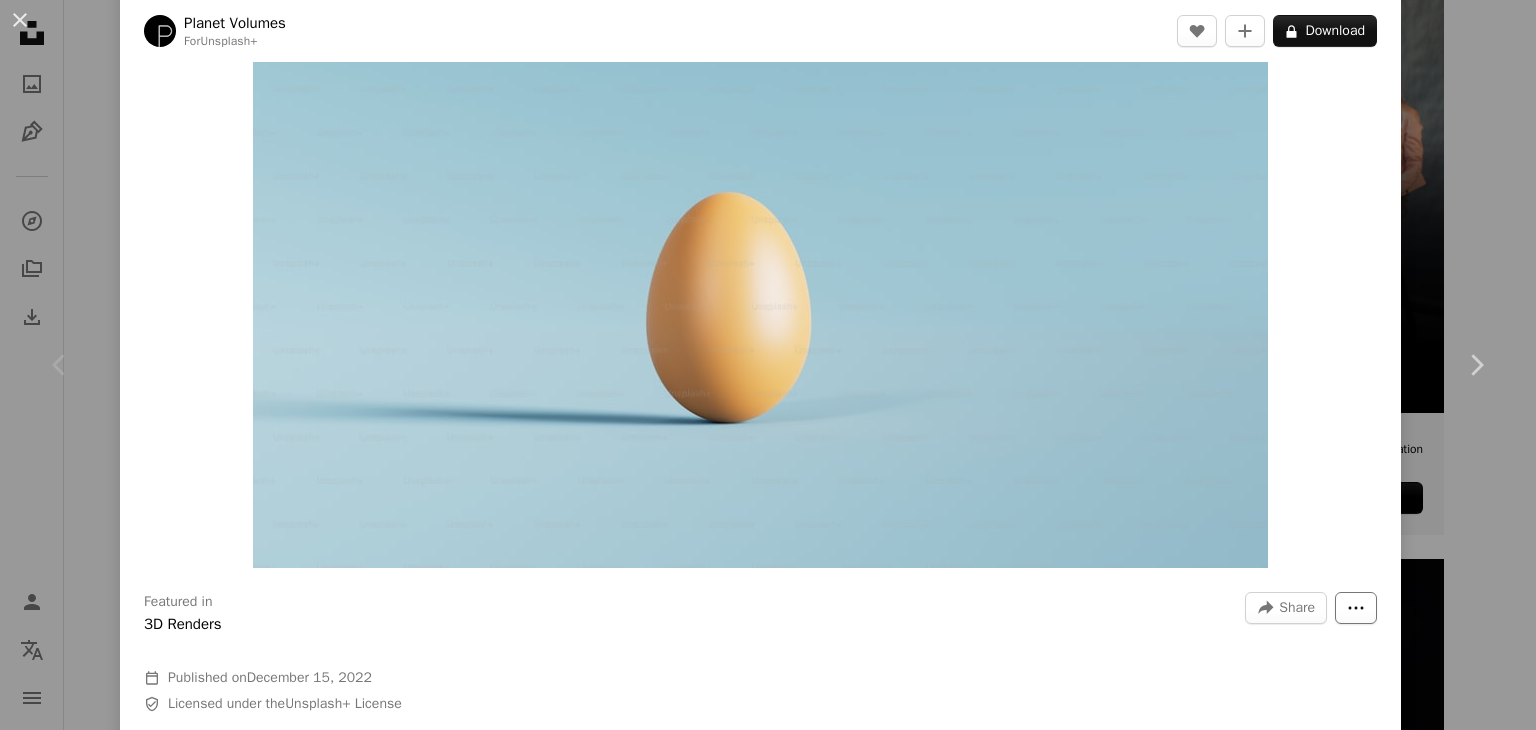 click on "More Actions" at bounding box center [1356, 608] 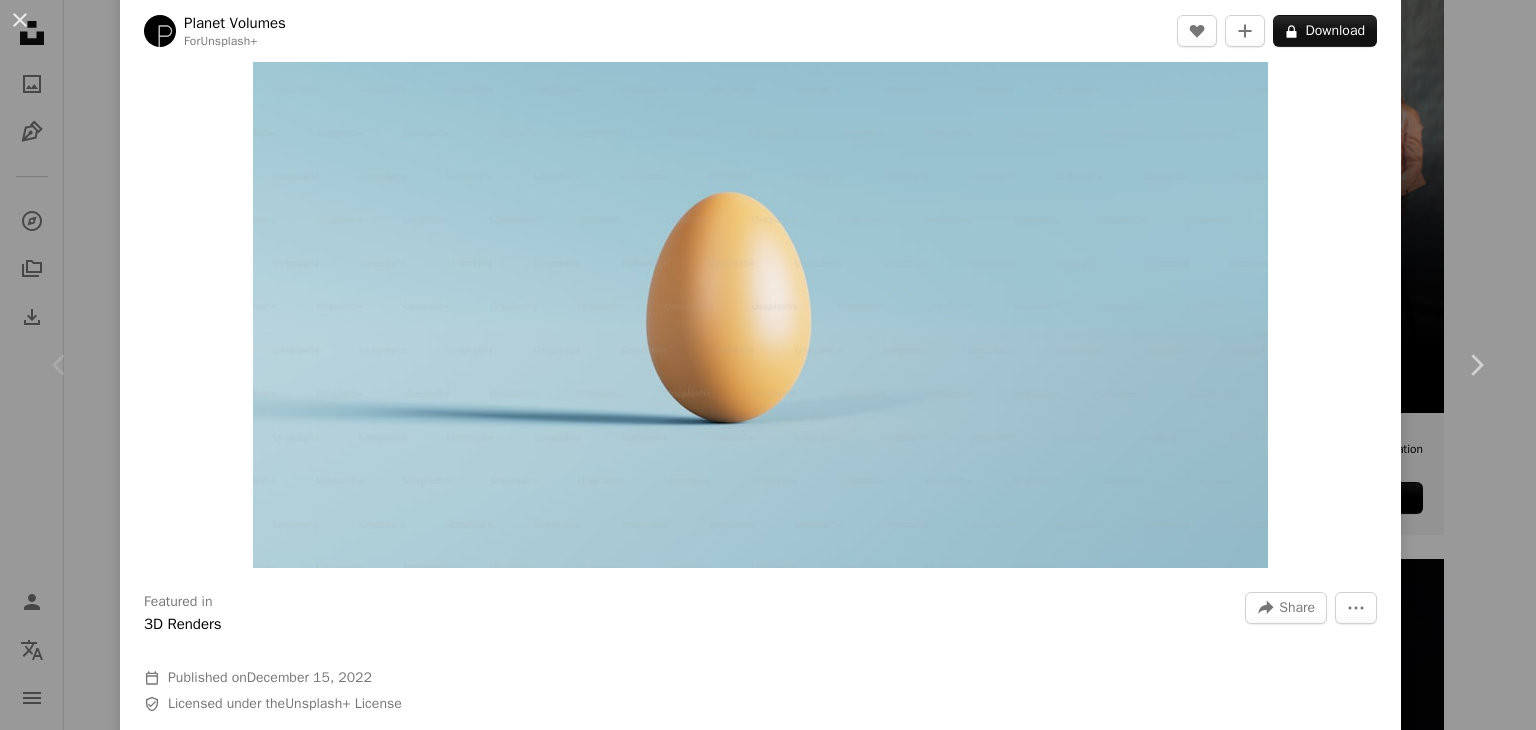 click on "An X shape Chevron left Chevron right Planet Volumes For Unsplash+ A heart A plus sign A lock Download Zoom in Featured in 3D Renders A forward-right arrow Share More Actions Calendar outlined Published on December 15, 2022 Safety Licensed under the Unsplash+ License wallpaper background 3d render digital image wallpapers render backgrounds egg Creative Commons images From this series Chevron right Plus sign for Unsplash+ Plus sign for Unsplash+ Plus sign for Unsplash+ Plus sign for Unsplash+ Plus sign for Unsplash+ Plus sign for Unsplash+ Plus sign for Unsplash+ Plus sign for Unsplash+ Plus sign for Unsplash+ Related images Plus sign for Unsplash+ A heart A plus sign Planet Volumes For Unsplash+ A lock Download Plus sign for Unsplash+ A heart A plus sign TSD Studio For Unsplash+ A lock Download Plus sign for Unsplash+ A heart A plus sign Getty Images For Unsplash+ A lock Download Plus sign for Unsplash+ A heart A plus sign Getty Images For Unsplash+ A lock Download Plus sign for Unsplash+ A heart" at bounding box center (768, 365) 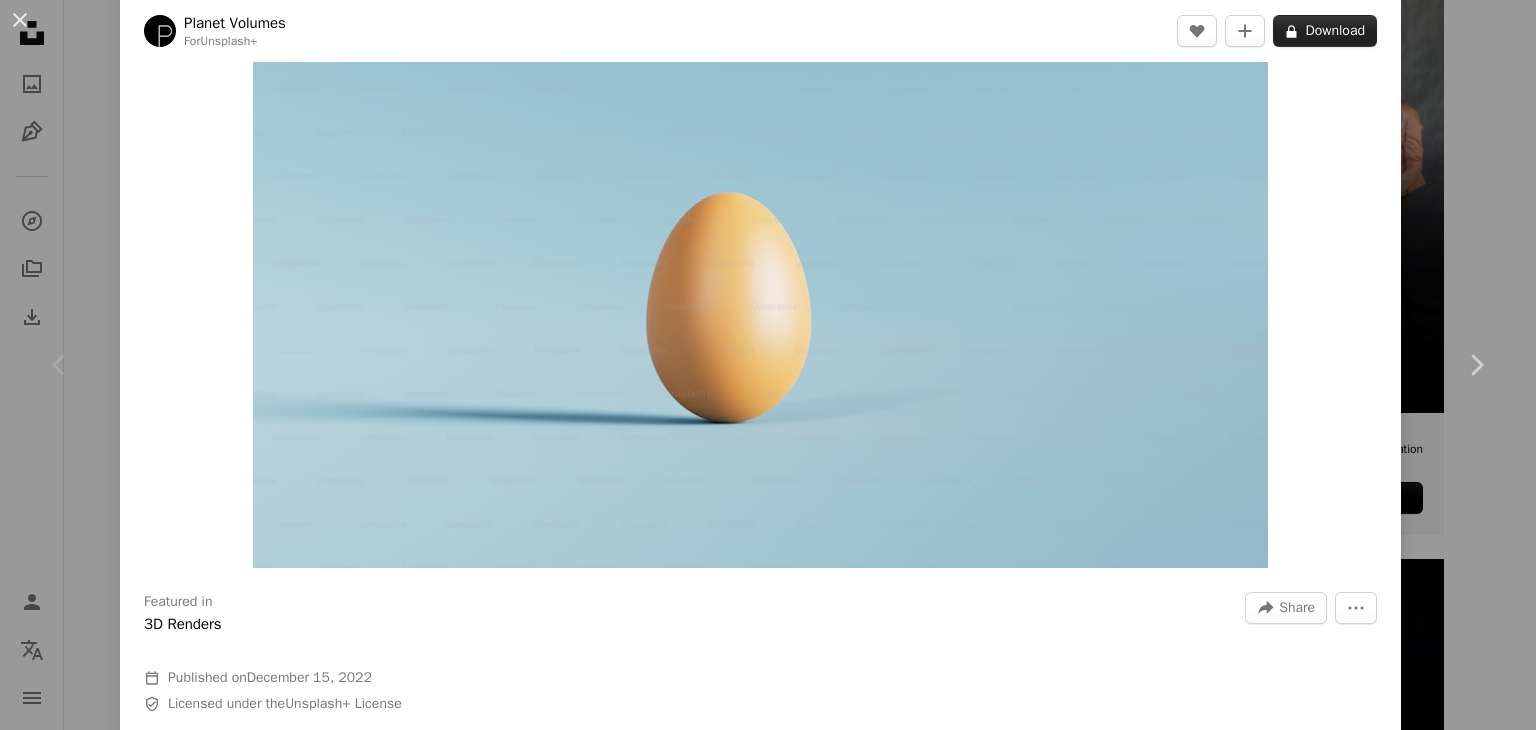 click on "A lock Download" at bounding box center (1325, 31) 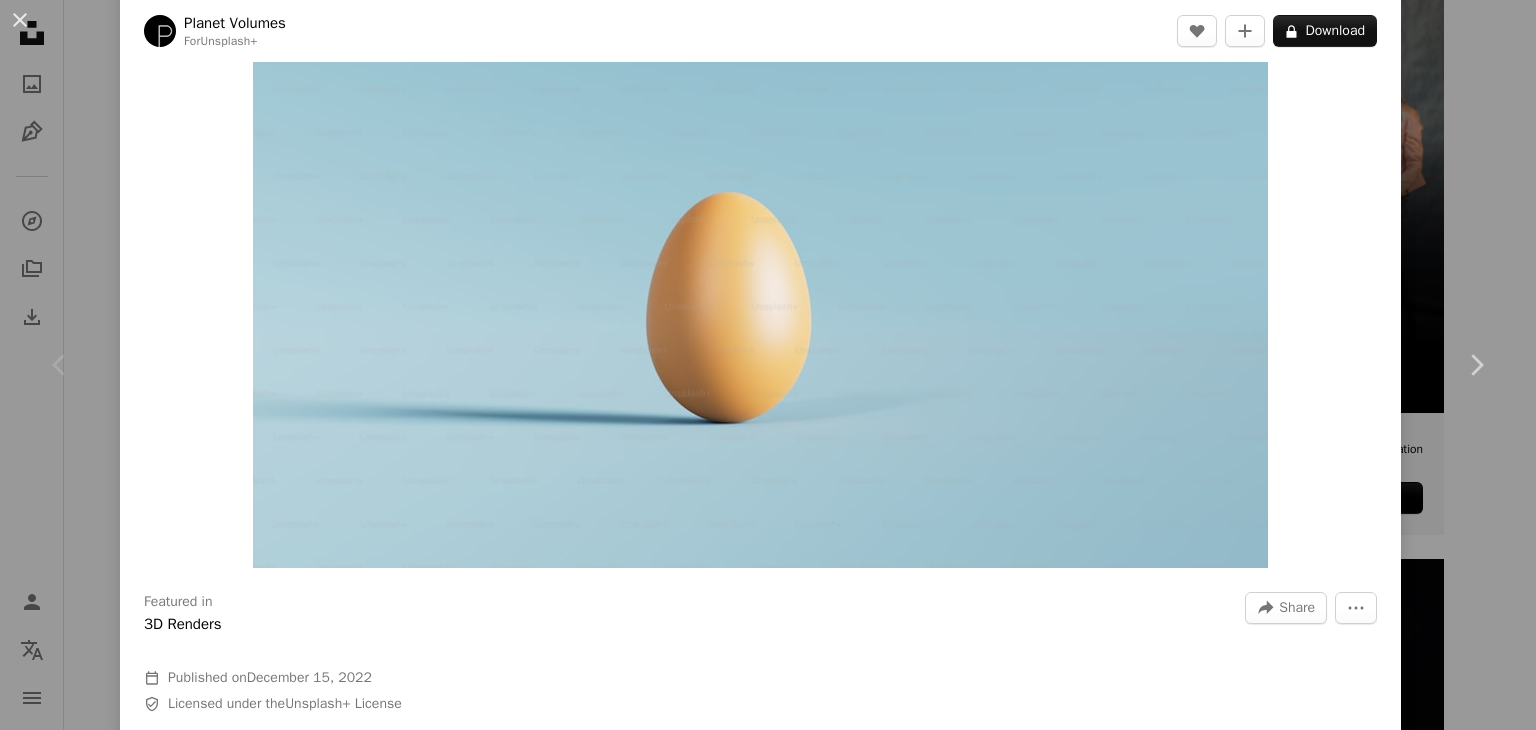 drag, startPoint x: 899, startPoint y: 132, endPoint x: 1054, endPoint y: 124, distance: 155.20631 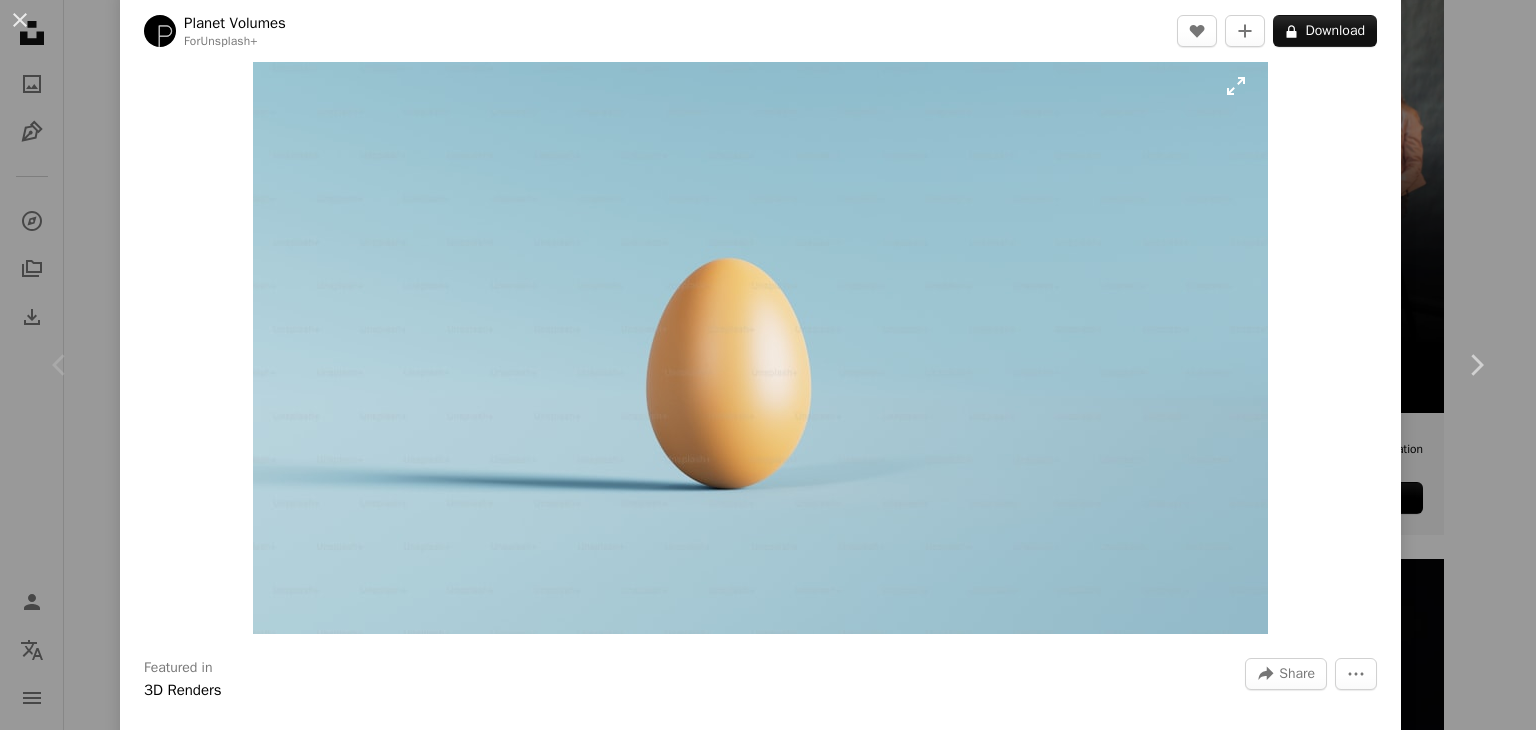 scroll, scrollTop: 0, scrollLeft: 0, axis: both 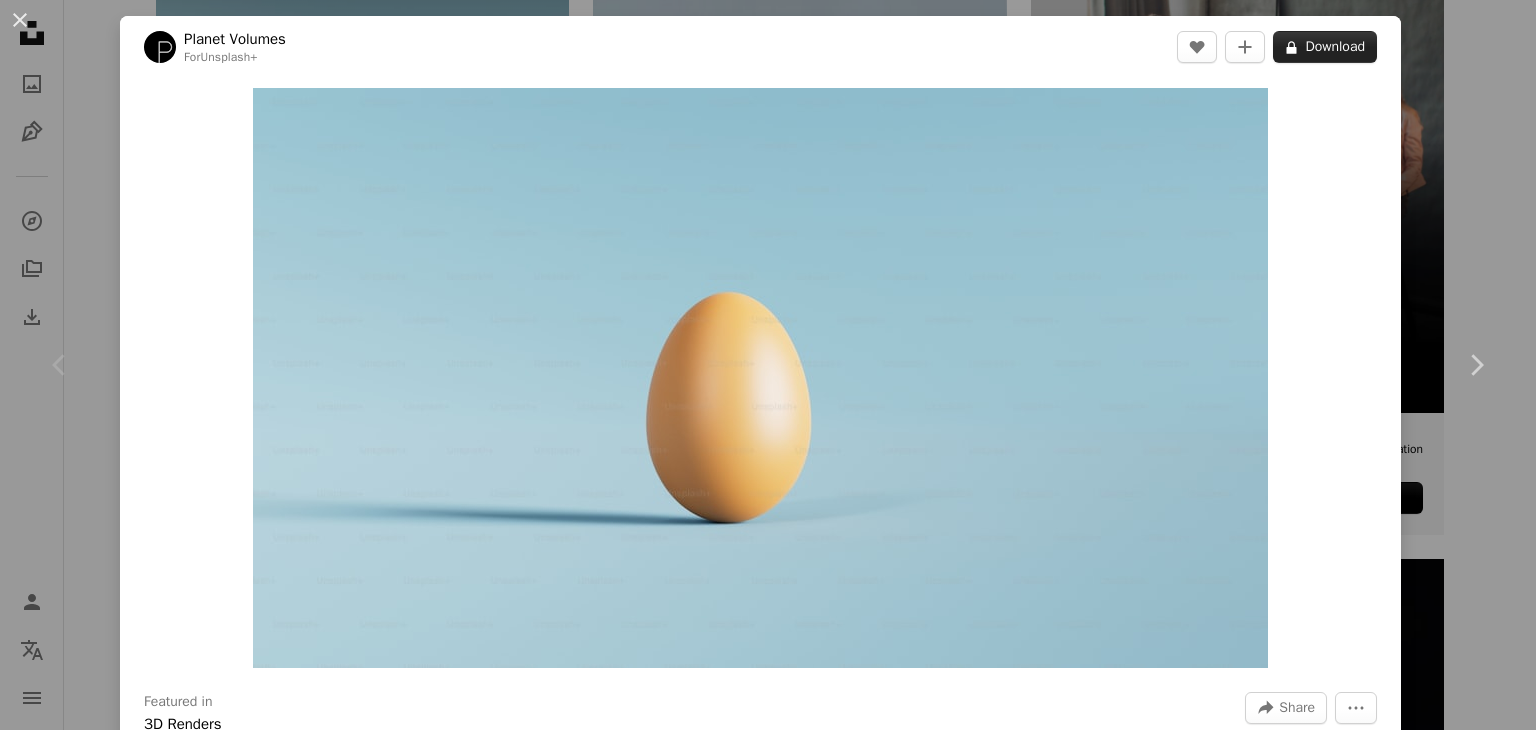 click on "A lock Download" at bounding box center (1325, 47) 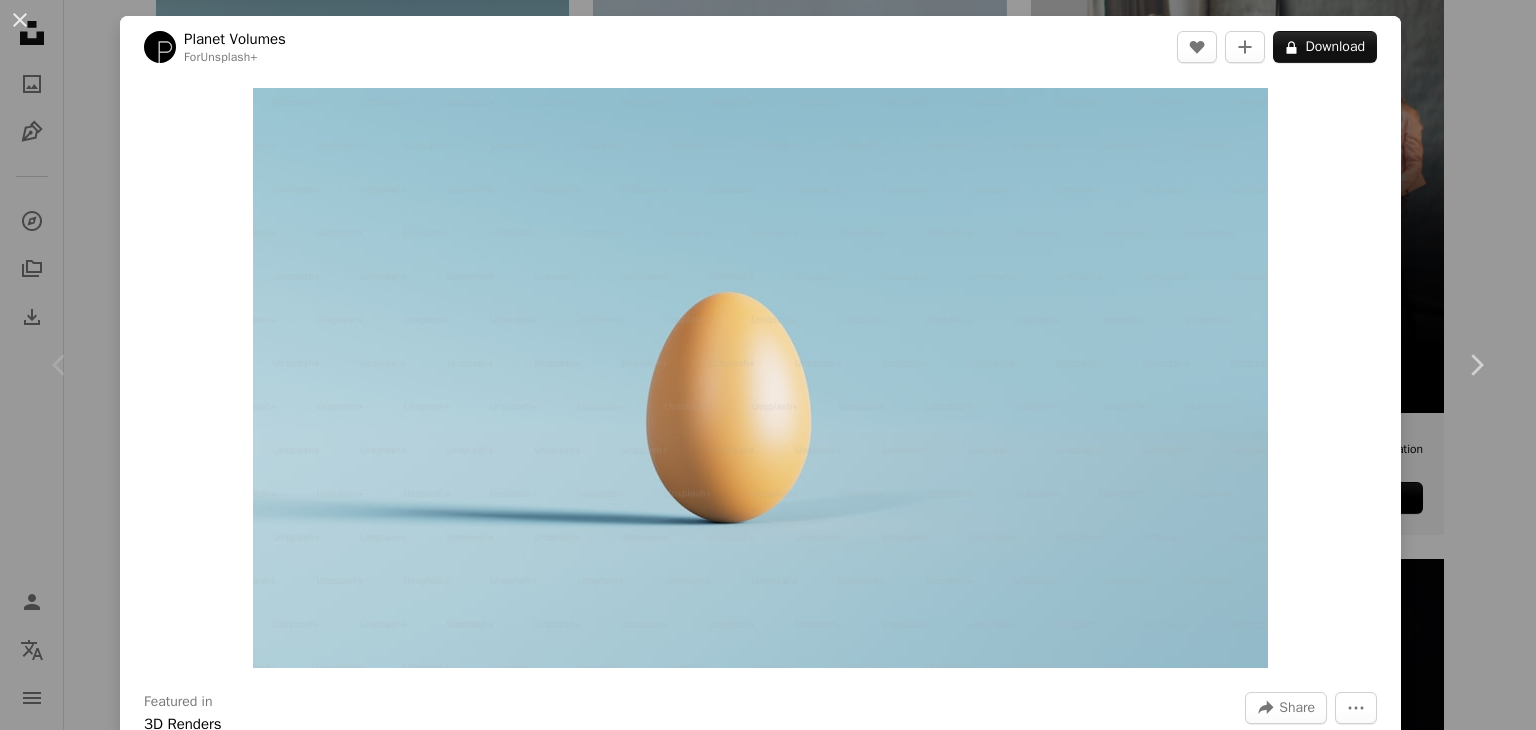 click on "An X shape Premium, ready to use images. Get unlimited access. A plus sign Members-only content added monthly A plus sign Unlimited royalty-free downloads A plus sign Illustrations  New A plus sign Enhanced legal protections yearly 65%  off monthly $20   $7 CAD per month * Get  Unsplash+ * When paid annually, billed upfront  $84 Taxes where applicable. Renews automatically. Cancel anytime." at bounding box center (768, 5086) 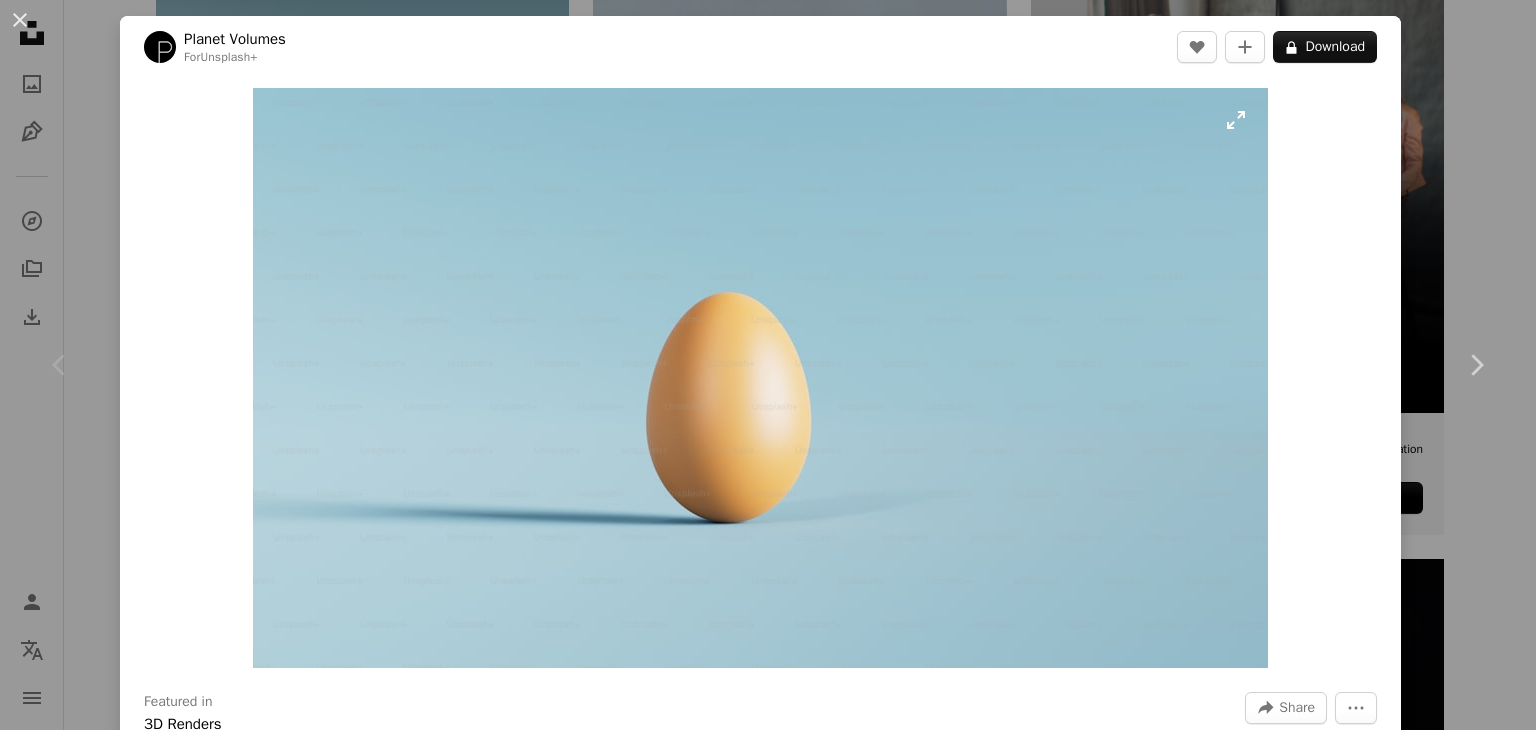 drag, startPoint x: 864, startPoint y: 259, endPoint x: 768, endPoint y: 293, distance: 101.84302 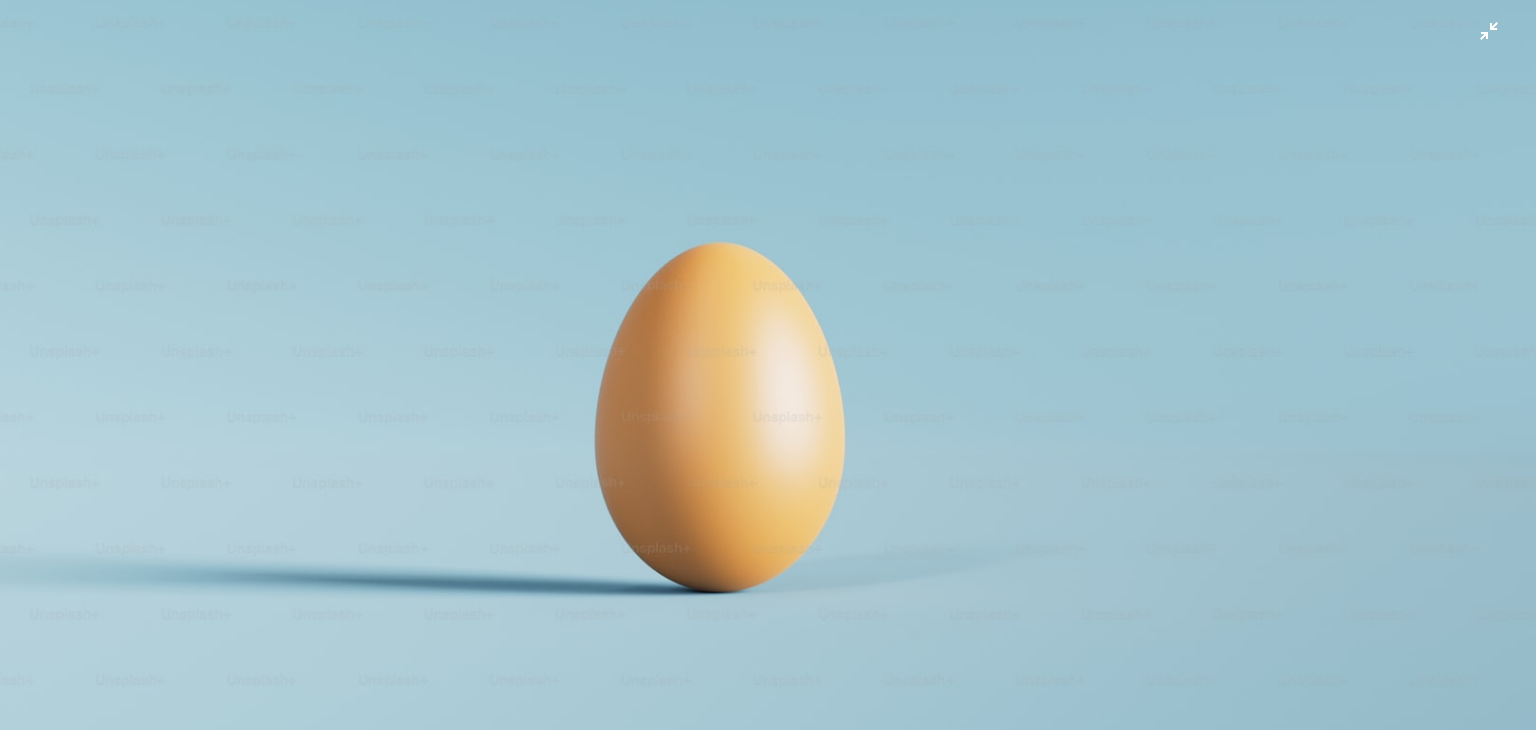 scroll, scrollTop: 129, scrollLeft: 0, axis: vertical 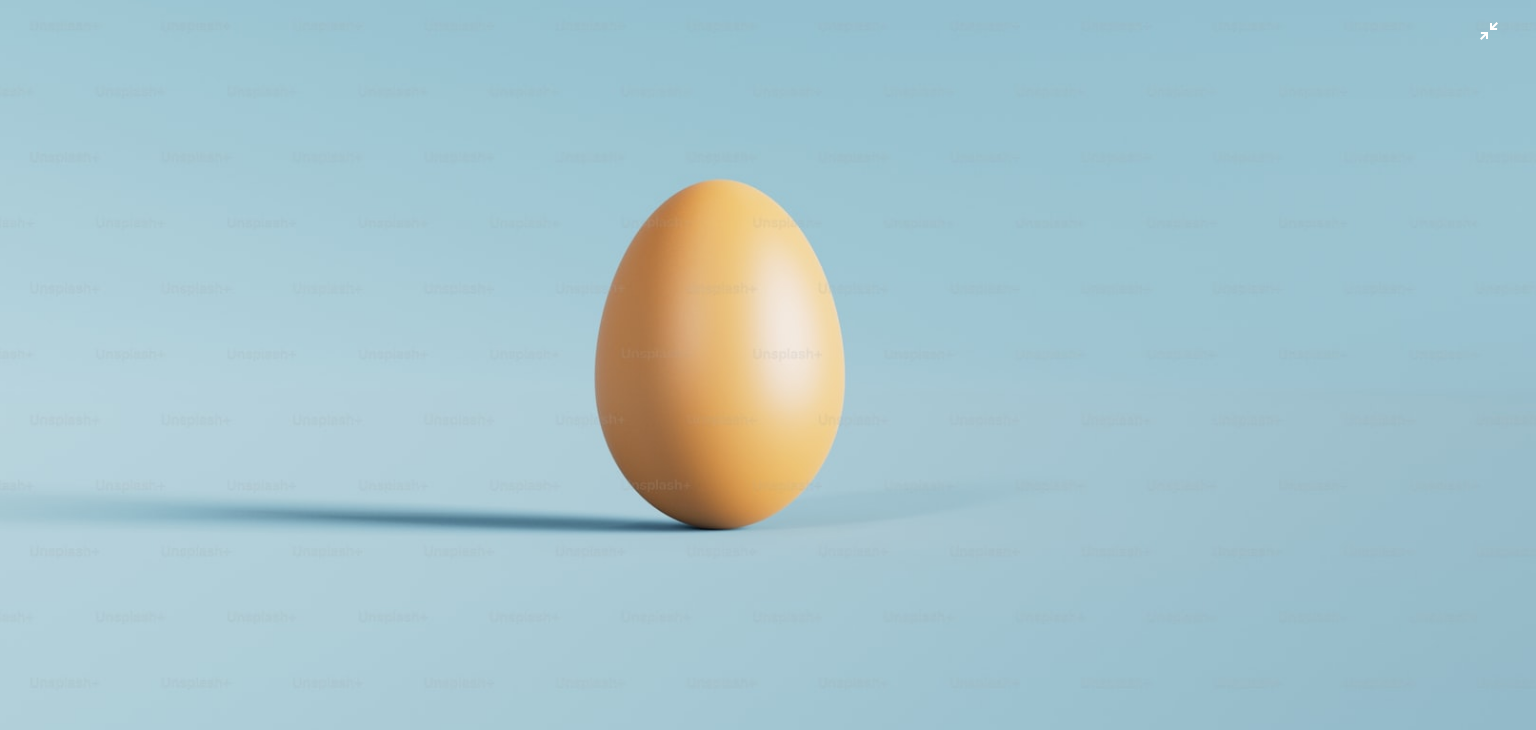 click at bounding box center (768, 309) 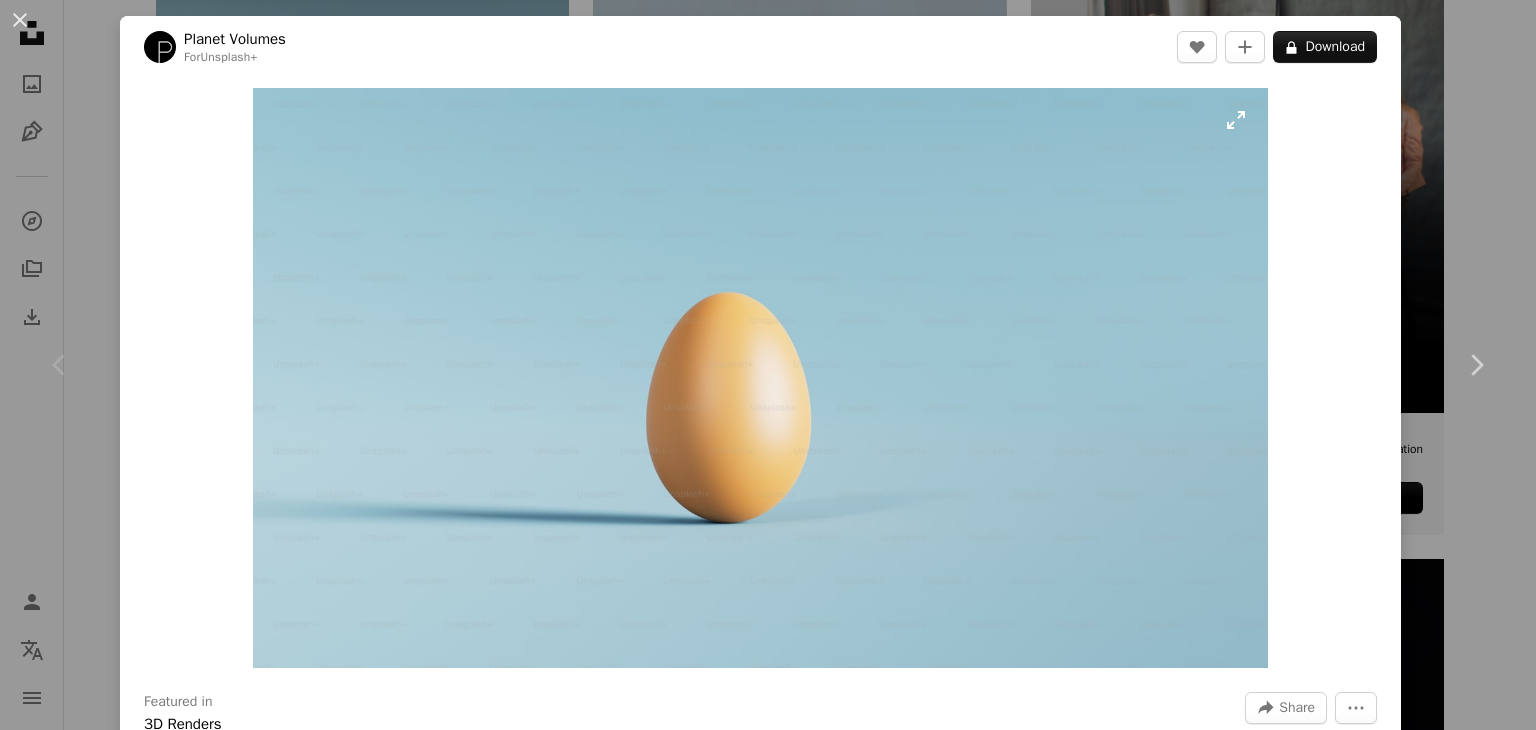 click at bounding box center [760, 378] 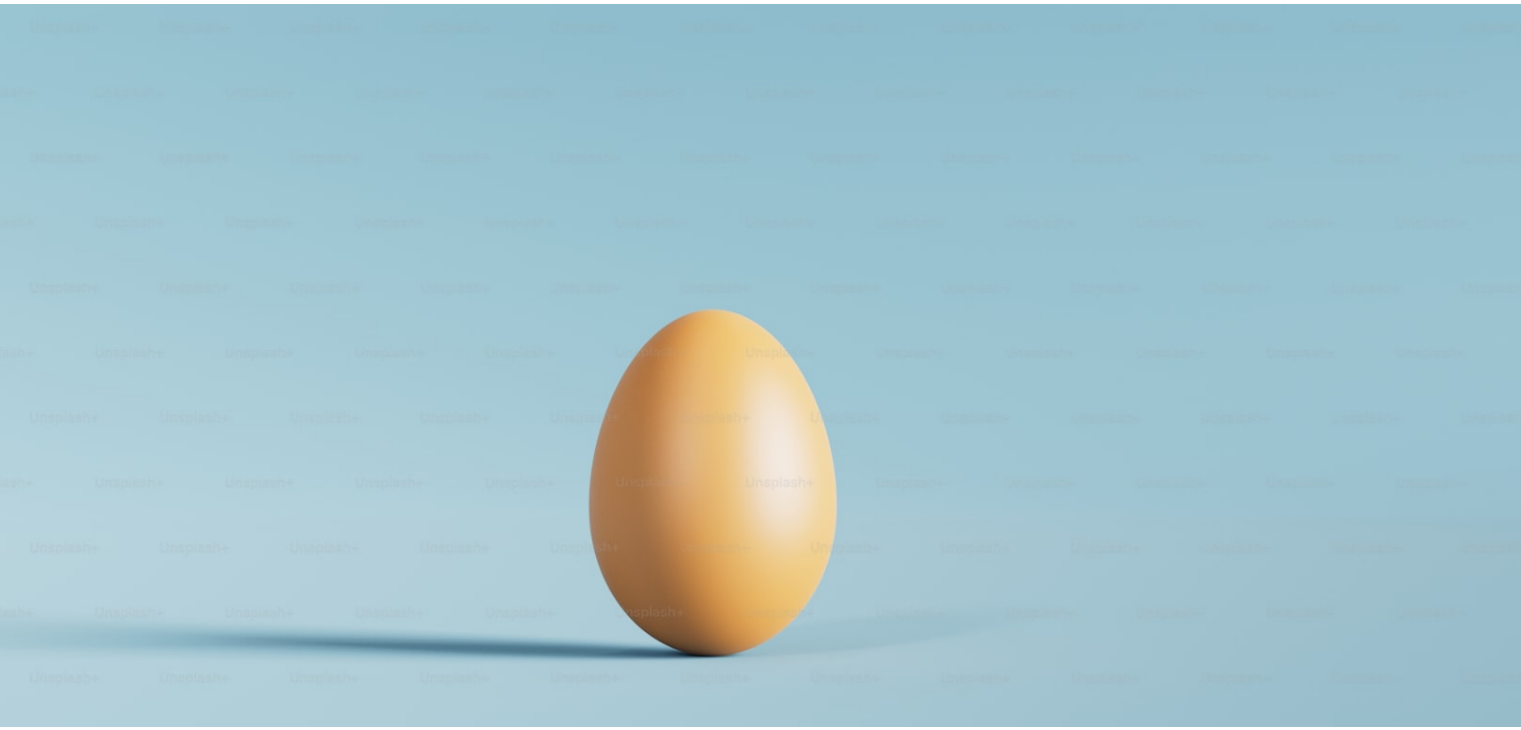 scroll, scrollTop: 65, scrollLeft: 0, axis: vertical 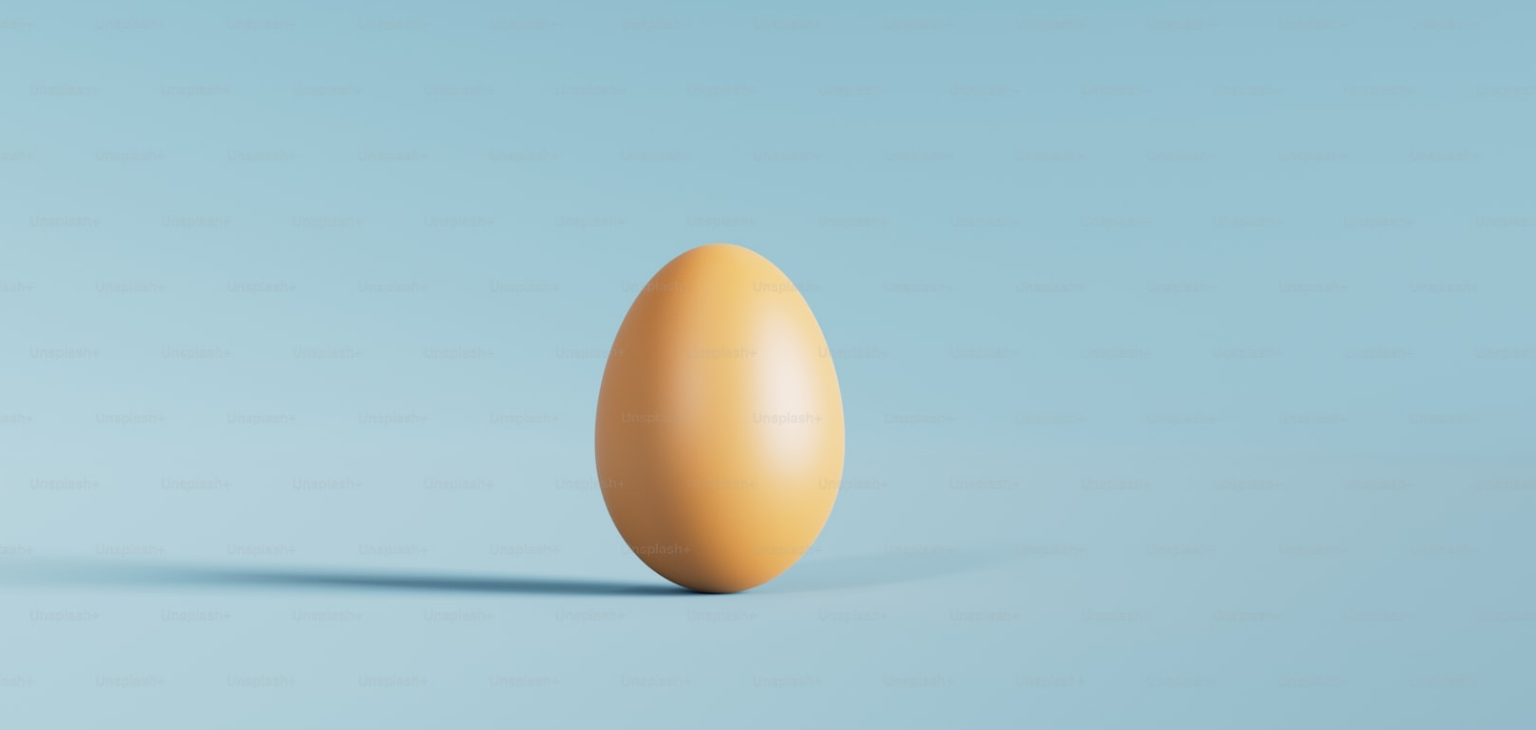 click at bounding box center (768, 373) 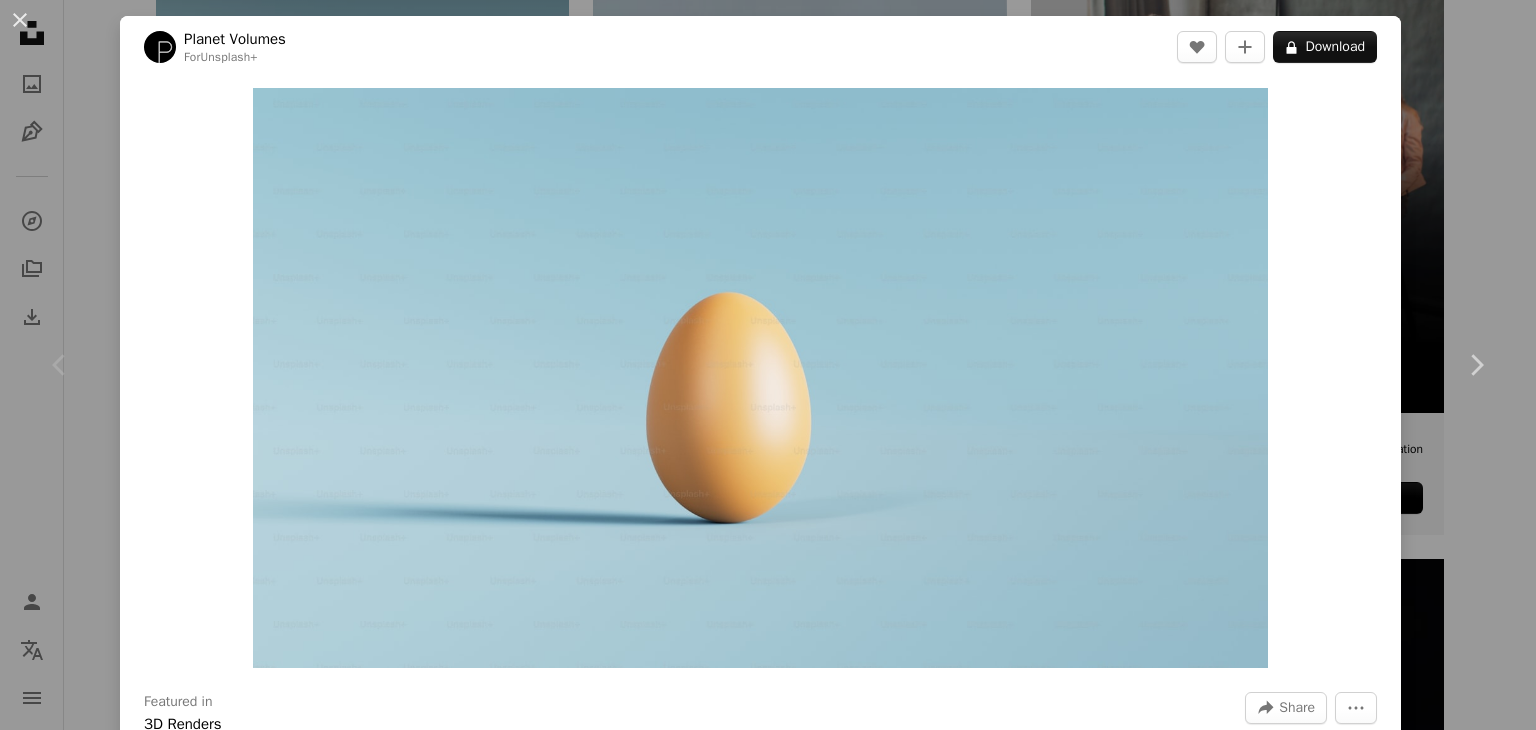 click on "An X shape Chevron left Chevron right Planet Volumes For Unsplash+ A heart A plus sign A lock Download Zoom in Featured in 3D Renders A forward-right arrow Share More Actions Calendar outlined Published on December 15, 2022 Safety Licensed under the Unsplash+ License wallpaper background 3d render digital image wallpapers render backgrounds egg Creative Commons images From this series Chevron right Plus sign for Unsplash+ Plus sign for Unsplash+ Plus sign for Unsplash+ Plus sign for Unsplash+ Plus sign for Unsplash+ Plus sign for Unsplash+ Plus sign for Unsplash+ Plus sign for Unsplash+ Plus sign for Unsplash+ Related images Plus sign for Unsplash+ A heart A plus sign Planet Volumes For Unsplash+ A lock Download Plus sign for Unsplash+ A heart A plus sign TSD Studio For Unsplash+ A lock Download Plus sign for Unsplash+ A heart A plus sign Getty Images For Unsplash+ A lock Download Plus sign for Unsplash+ A heart A plus sign Getty Images For Unsplash+ A lock Download Plus sign for Unsplash+ A heart" at bounding box center [768, 365] 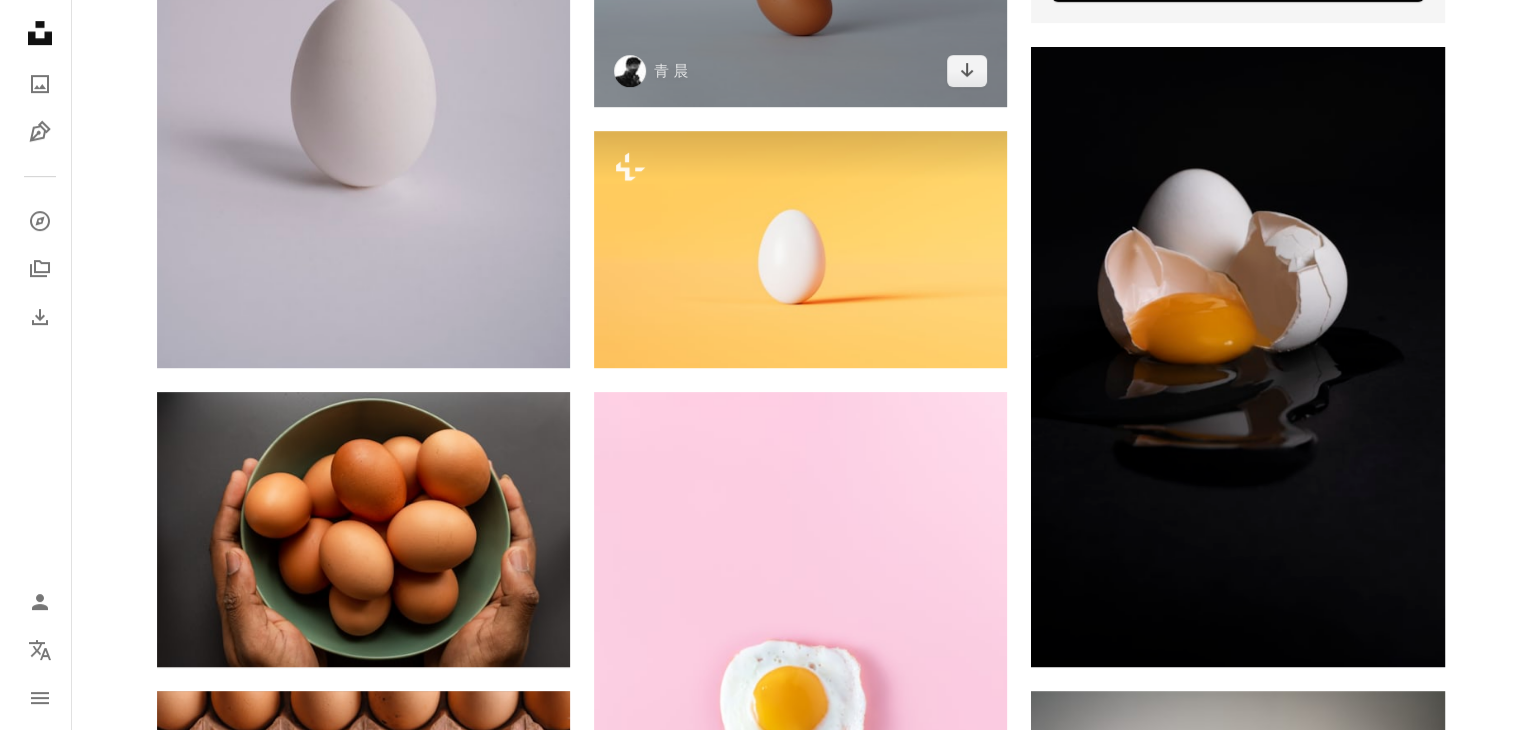 scroll, scrollTop: 900, scrollLeft: 0, axis: vertical 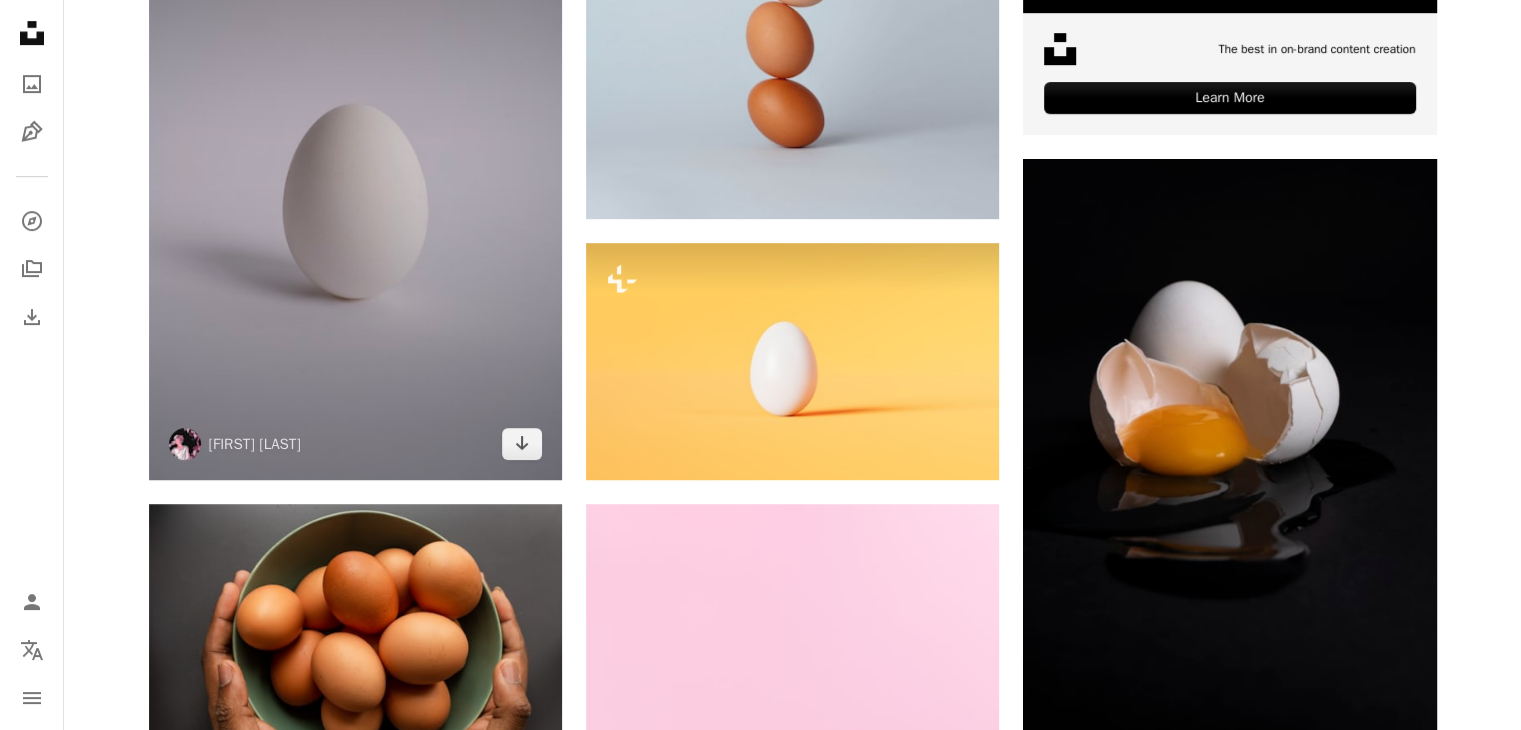 click at bounding box center [355, 170] 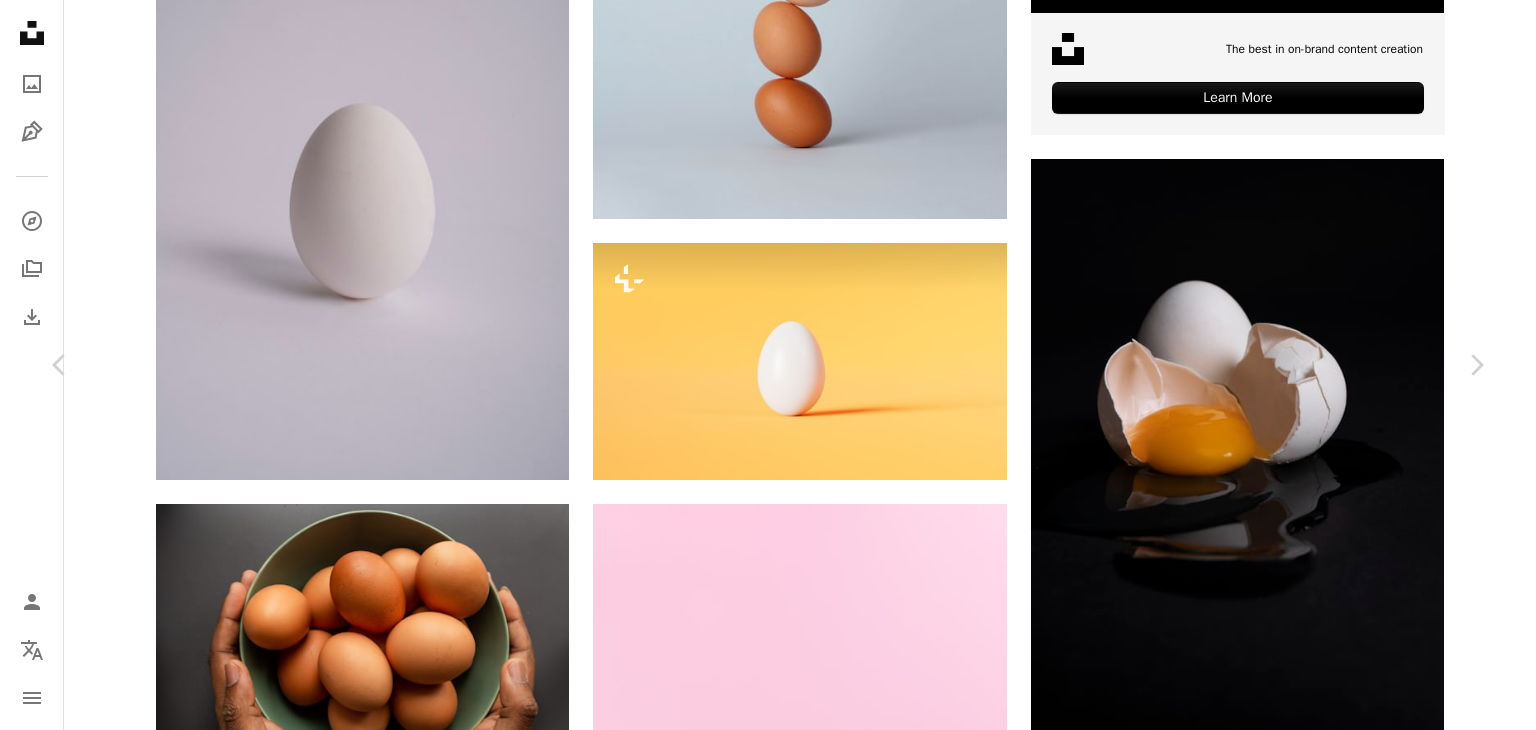 click at bounding box center [760, 4699] 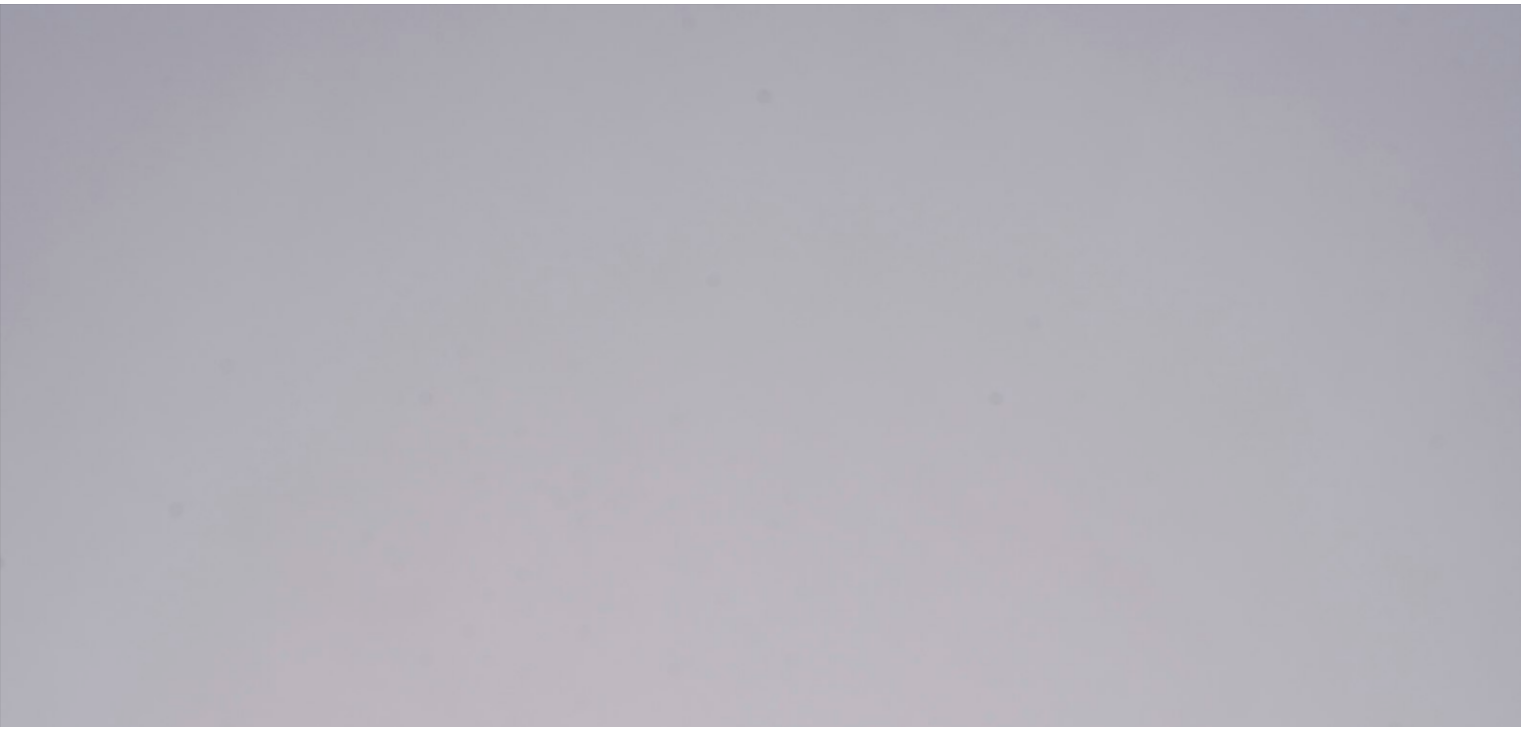 scroll, scrollTop: 766, scrollLeft: 0, axis: vertical 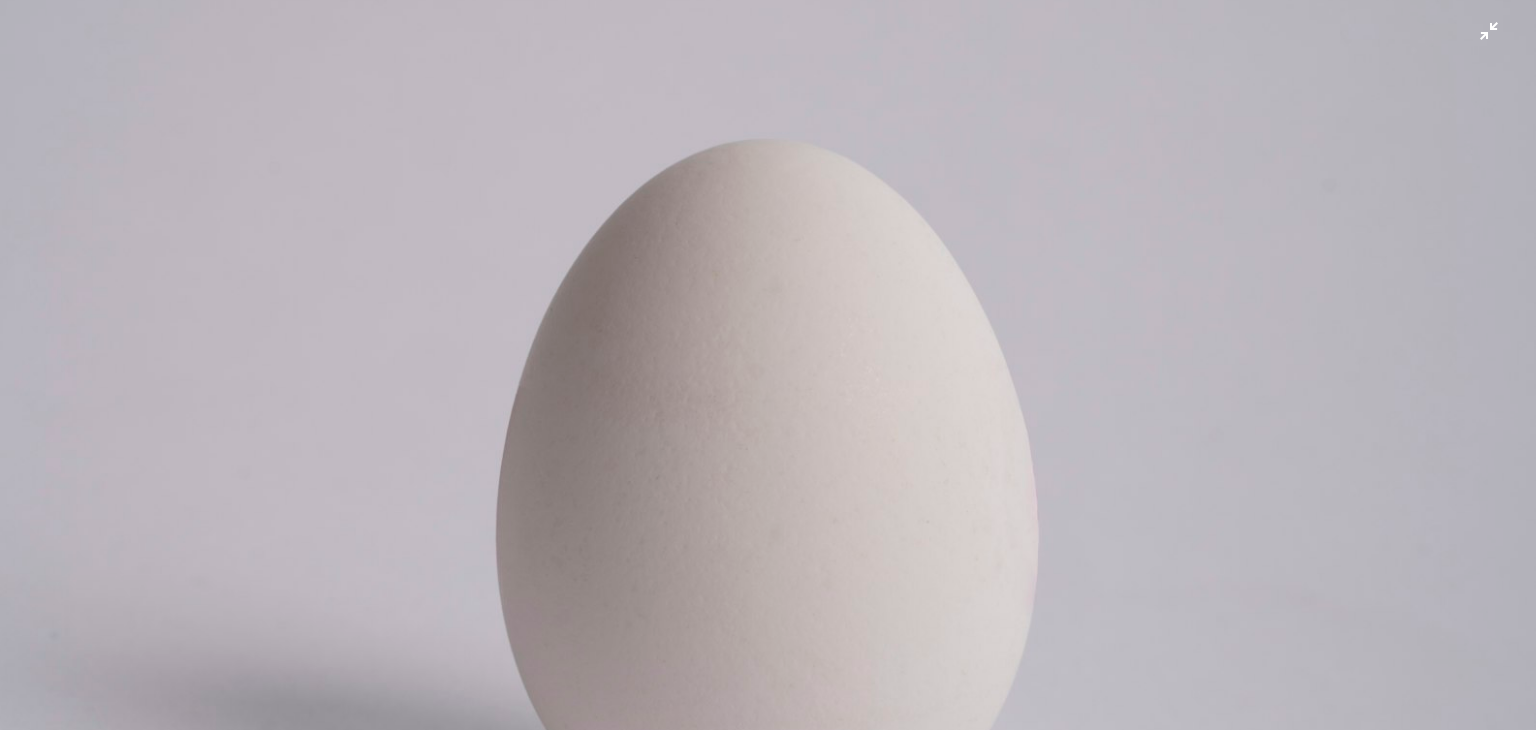 click at bounding box center (768, 386) 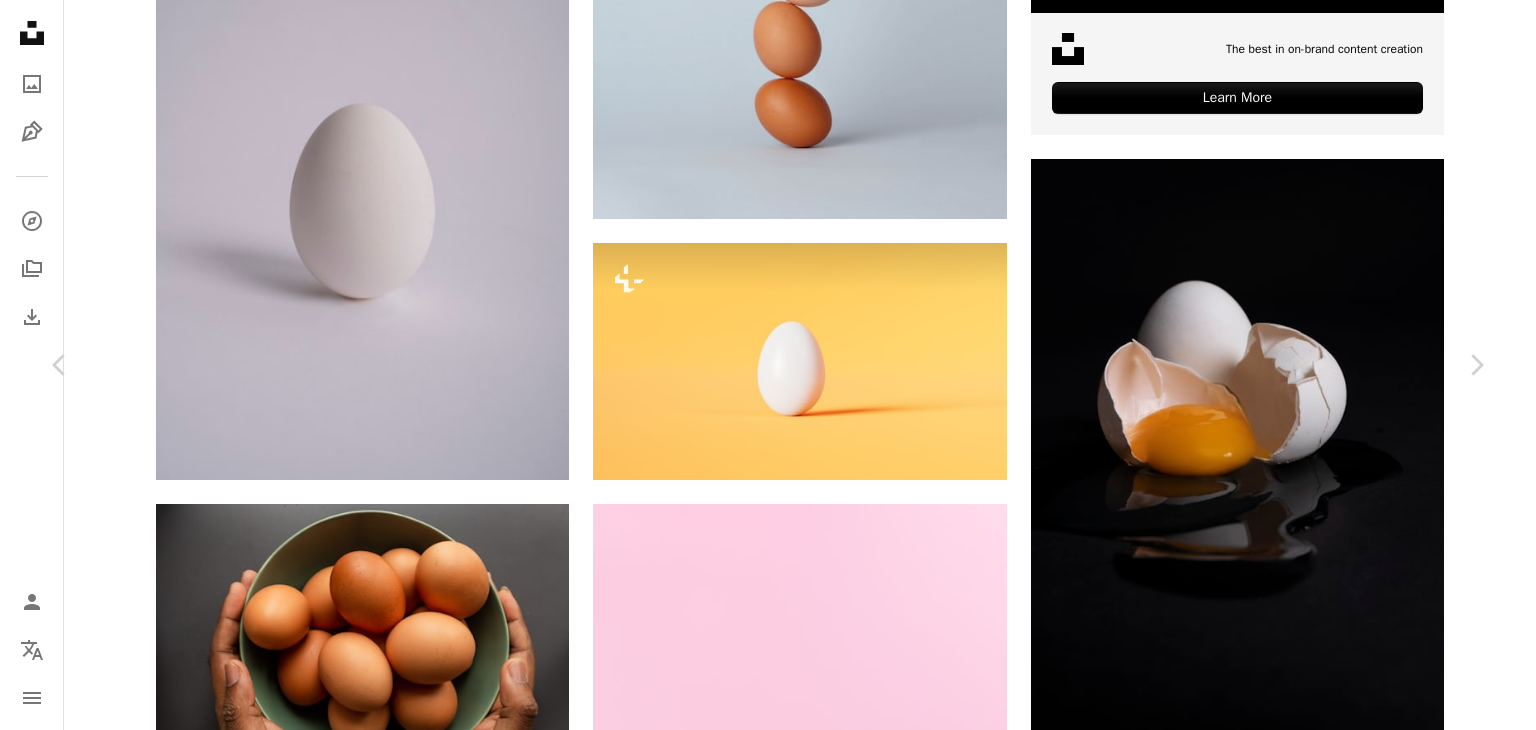 drag, startPoint x: 777, startPoint y: 369, endPoint x: 1204, endPoint y: 149, distance: 480.3426 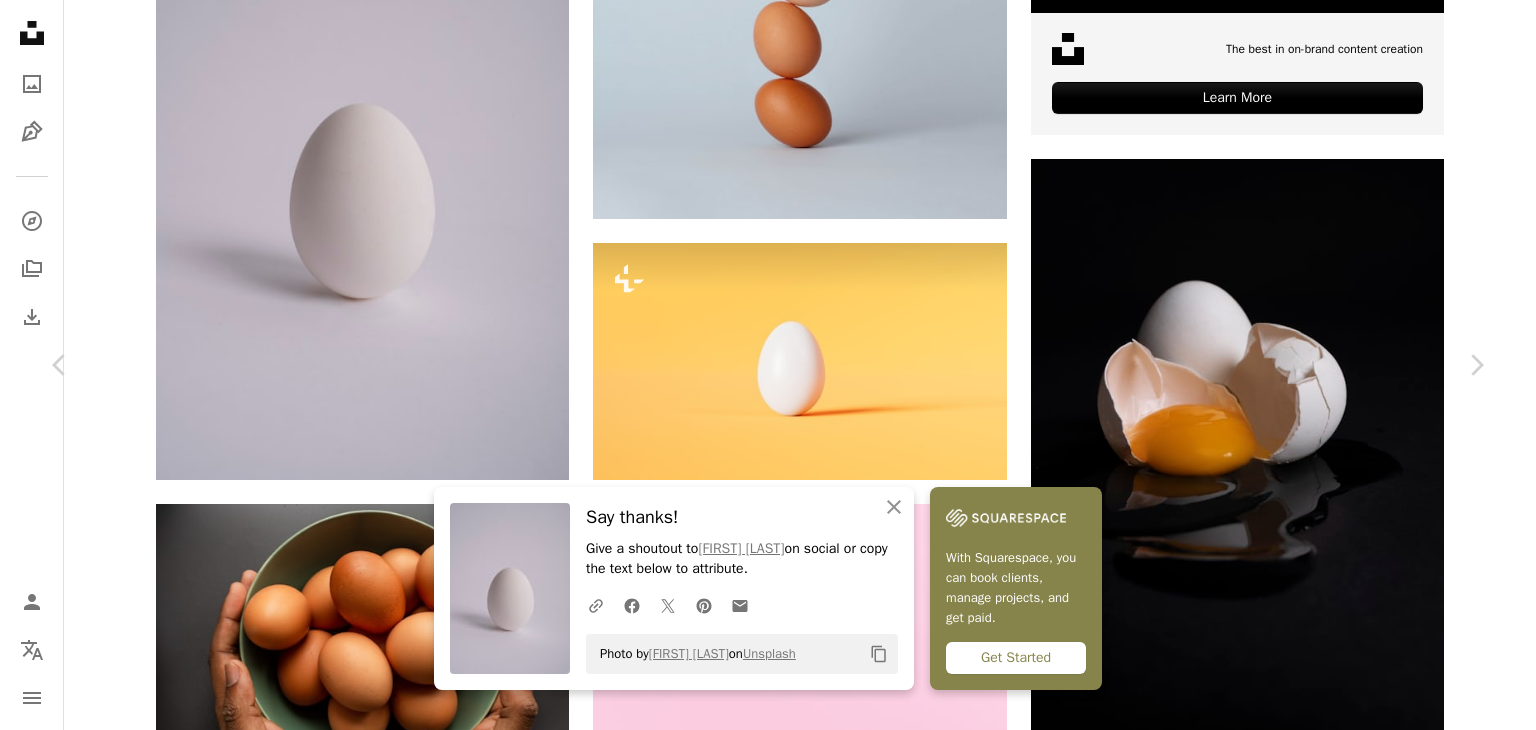 click on "An X shape Chevron left Chevron right An X shape Close Say thanks! Give a shoutout to Jasmin Egger on social or copy the text below to attribute. A URL sharing icon (chains) Facebook icon X (formerly Twitter) icon Pinterest icon An envelope Photo by Jasmin Egger on Unsplash
Copy content With Squarespace, you can book clients, manage projects, and get paid. Get Started Jasmin Egger vitya_photography A heart A plus sign Download free Chevron down Zoom in Views 3,051,124 Downloads 43,737 A forward-right arrow Share Info icon Info More Actions Calendar outlined Published on December 11, 2020 Camera SONY, ILCE-7M3 Safety Free to use under the Unsplash License food white clean egg grey Public domain images Browse premium related images on iStock | Save 20% with code UNSPLASH20 View more on iStock ↗ Related images A heart A plus sign Nick Bertrand Available for hire A checkmark inside of a circle Arrow pointing down A heart A plus sign Daniele Levis Pelusi Arrow pointing down A heart A plus sign" at bounding box center [768, 4686] 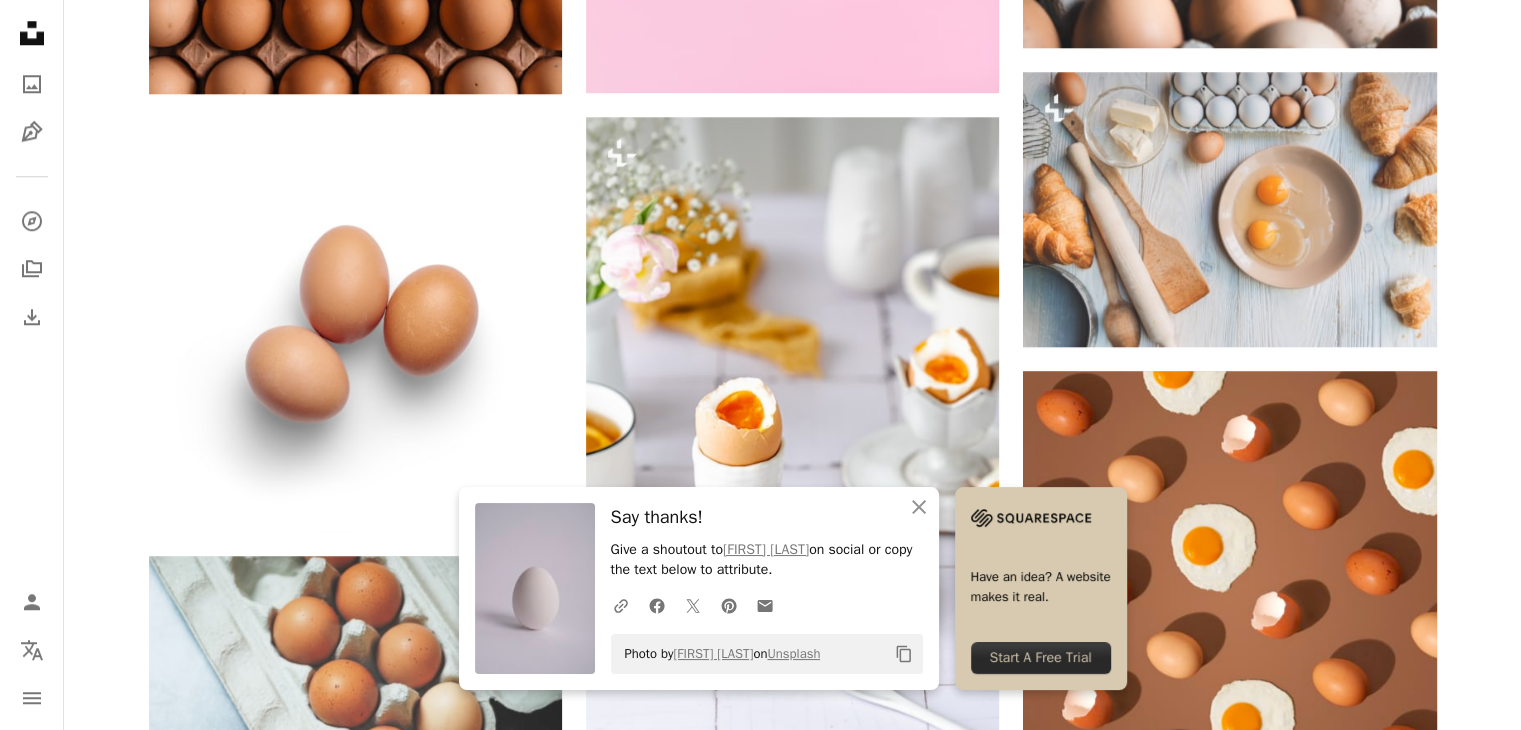 scroll, scrollTop: 2000, scrollLeft: 0, axis: vertical 